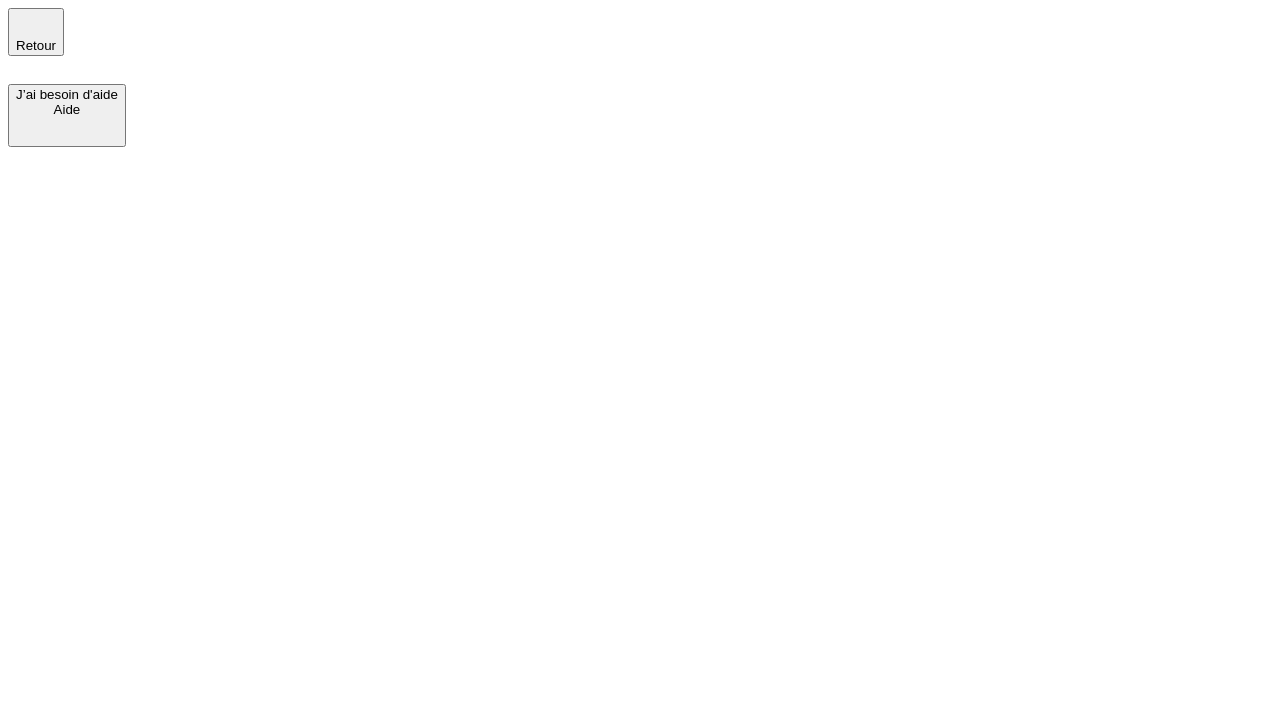 scroll, scrollTop: 0, scrollLeft: 0, axis: both 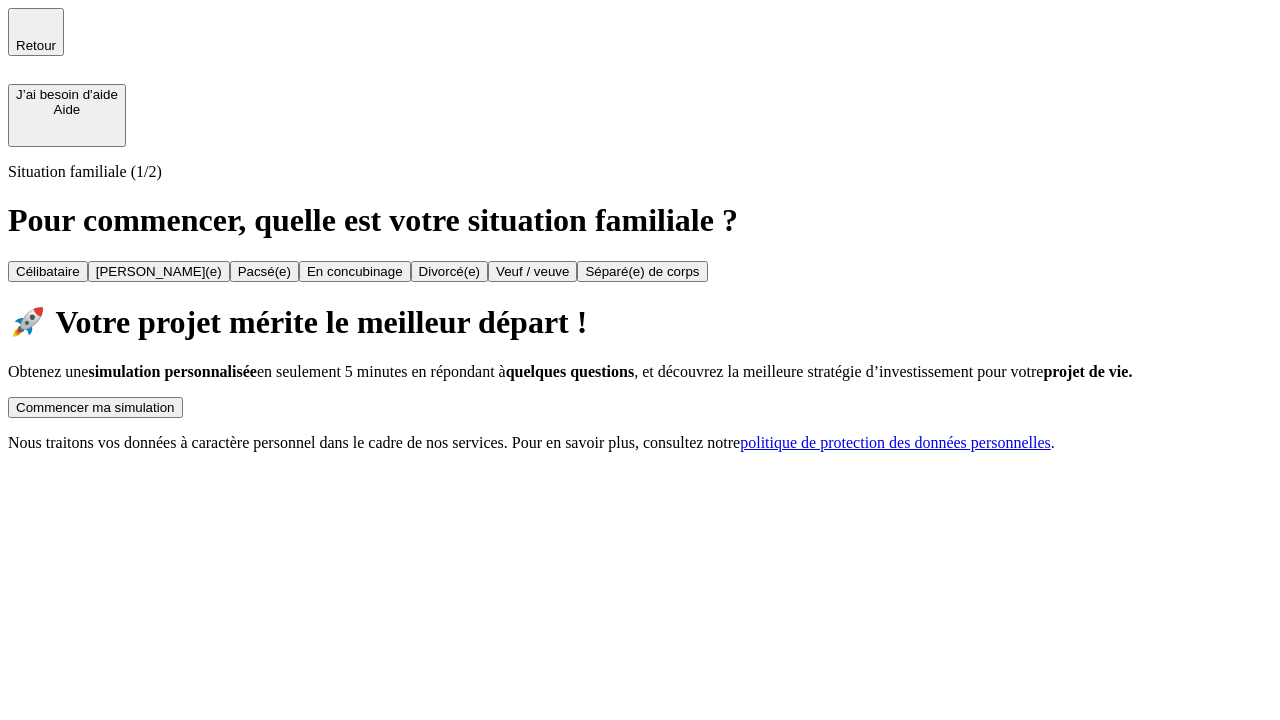 click on "Commencer ma simulation" at bounding box center (95, 407) 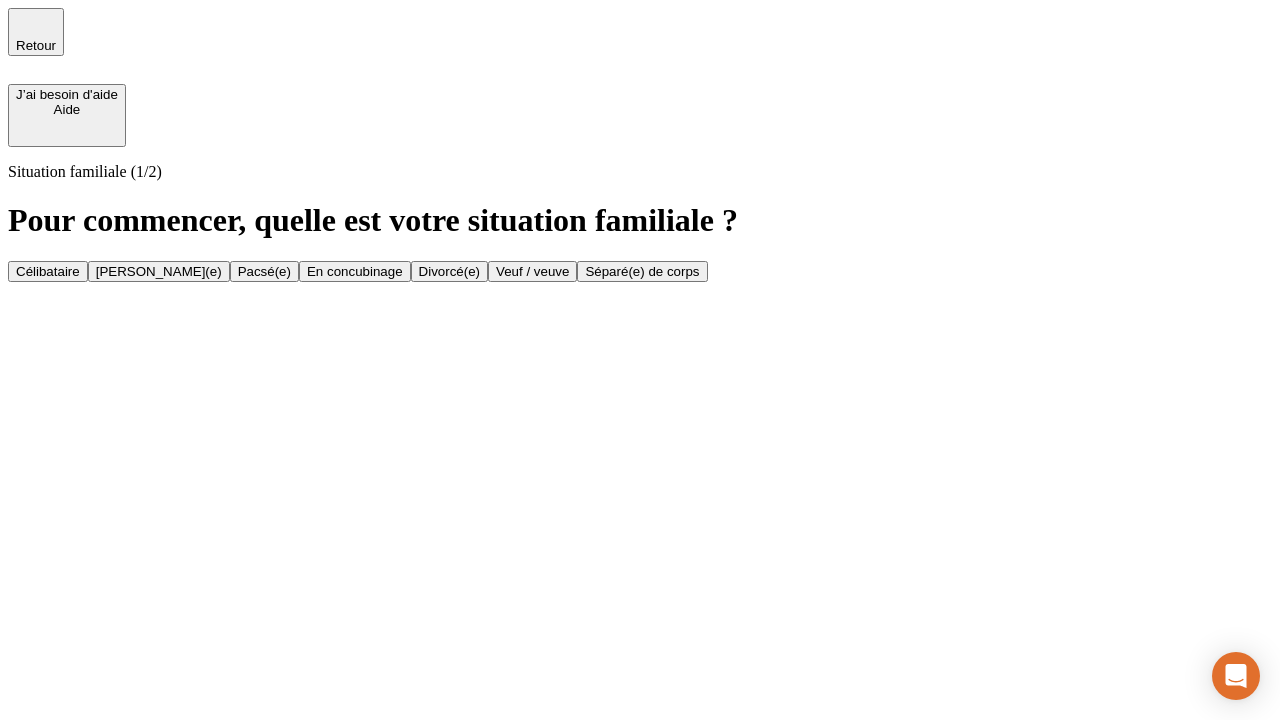 click on "En concubinage" at bounding box center (355, 271) 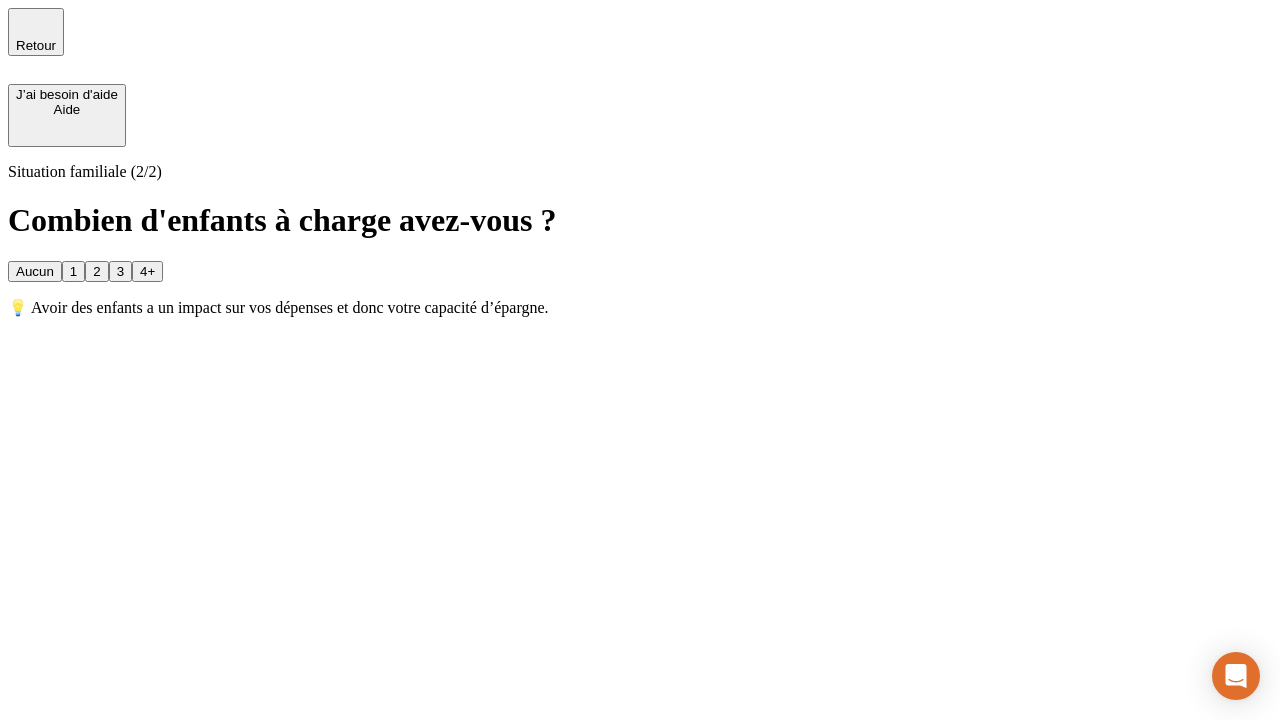 click on "2" at bounding box center (96, 271) 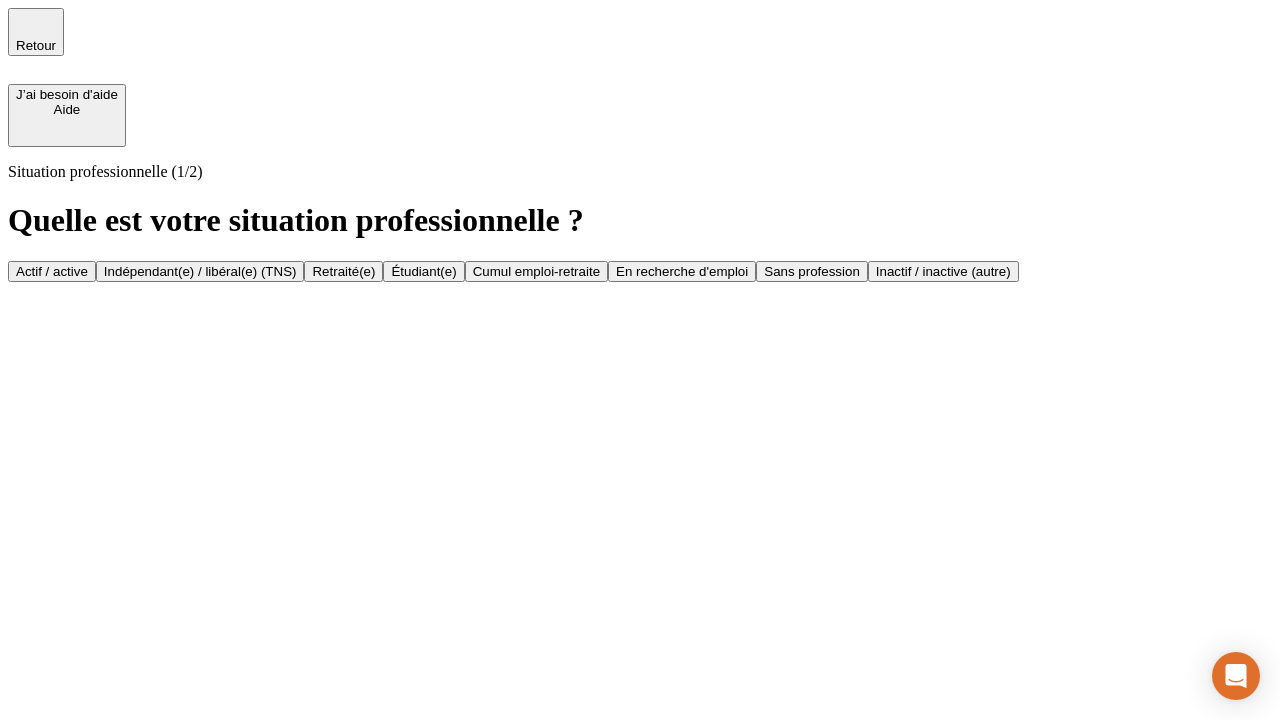 click on "Indépendant(e) / libéral(e) (TNS)" at bounding box center (200, 271) 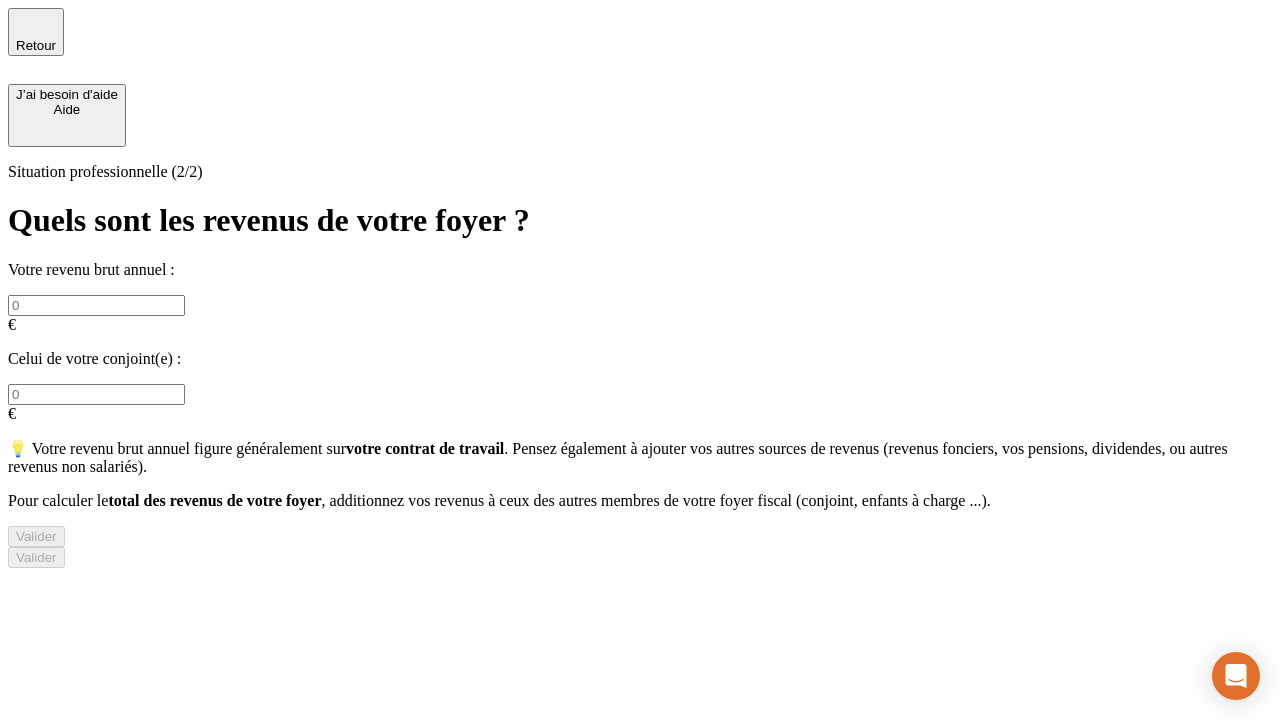 click at bounding box center (96, 305) 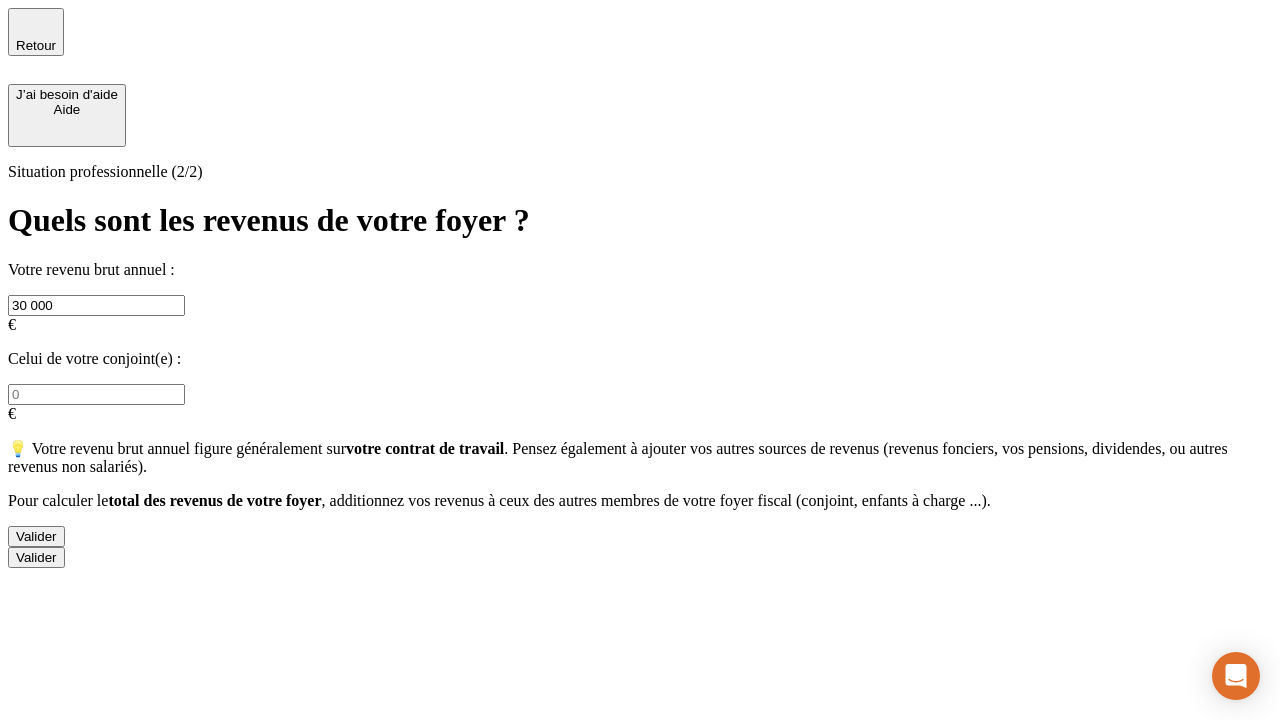 click on "Valider" at bounding box center [36, 536] 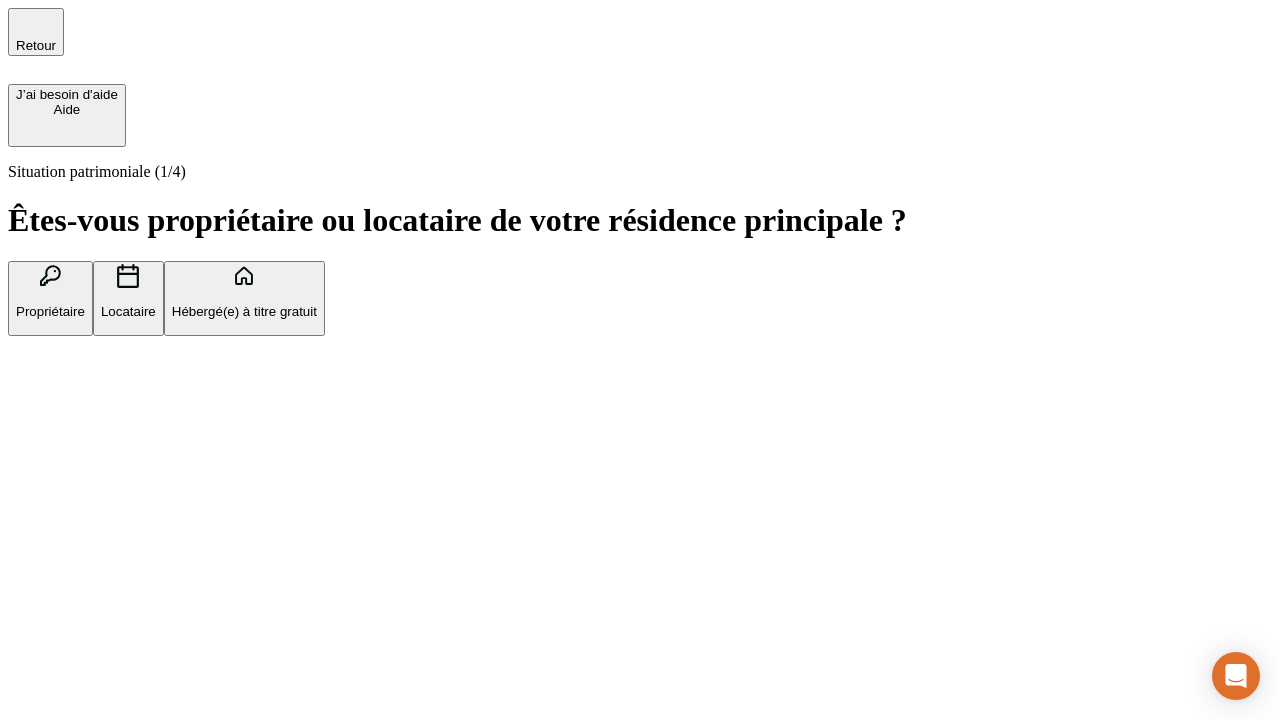 click on "Locataire" at bounding box center (128, 311) 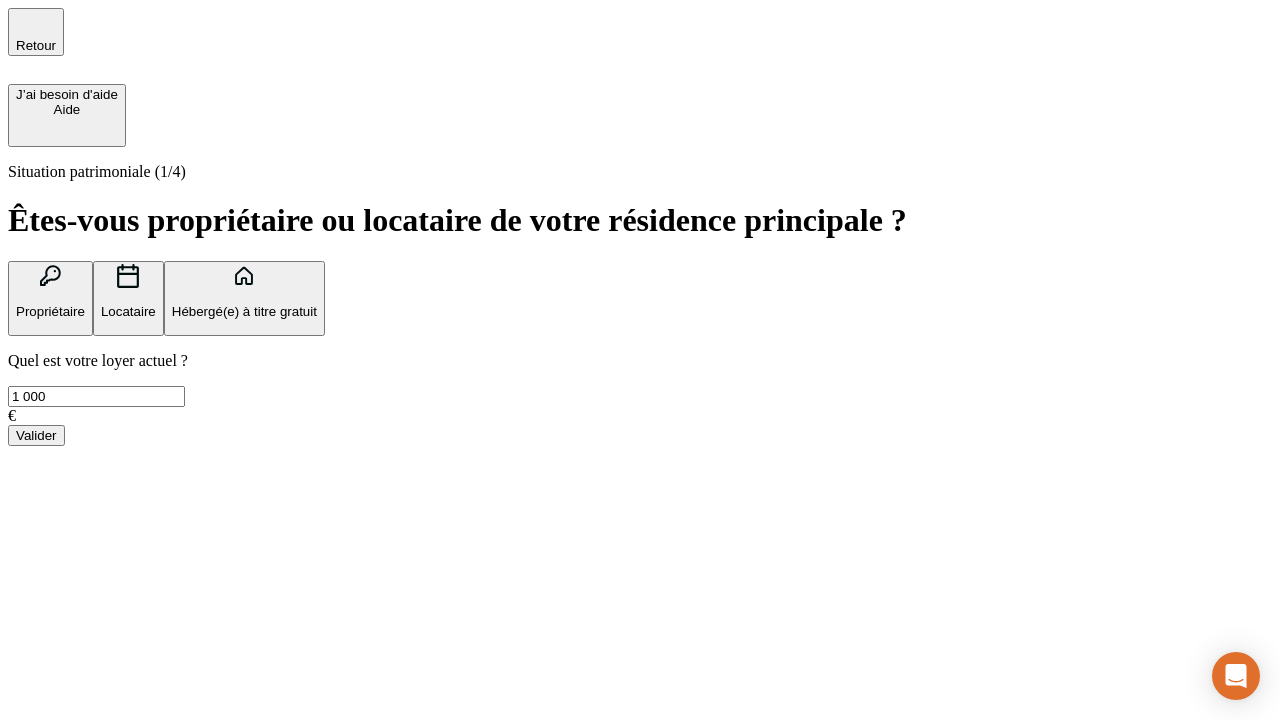 type on "1 000" 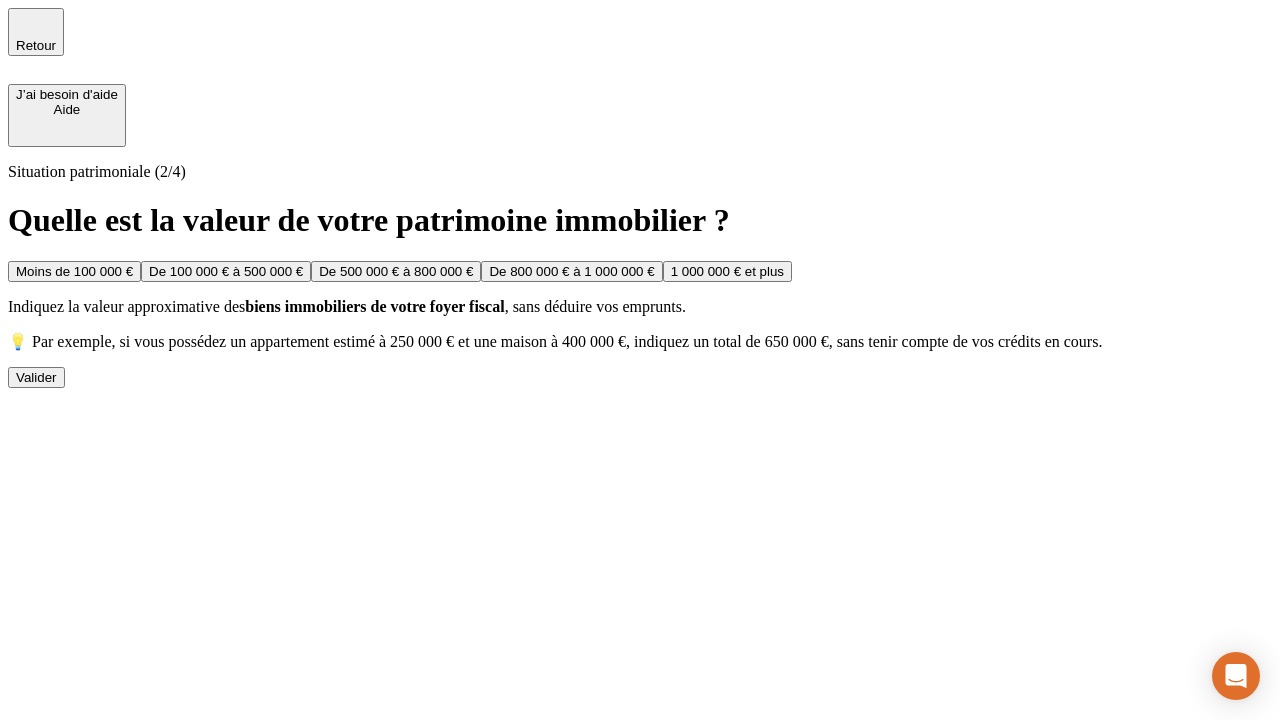 click on "Moins de 100 000 €" at bounding box center (74, 271) 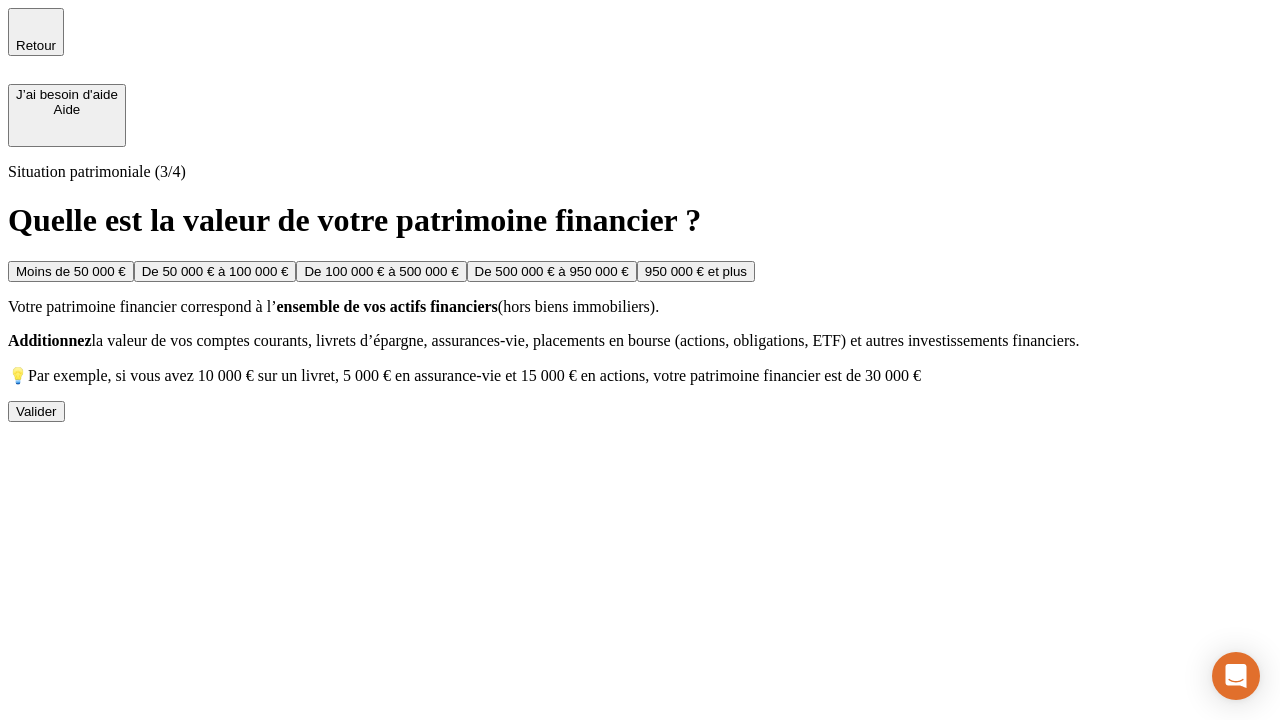 click on "Moins de 50 000 €" at bounding box center (71, 271) 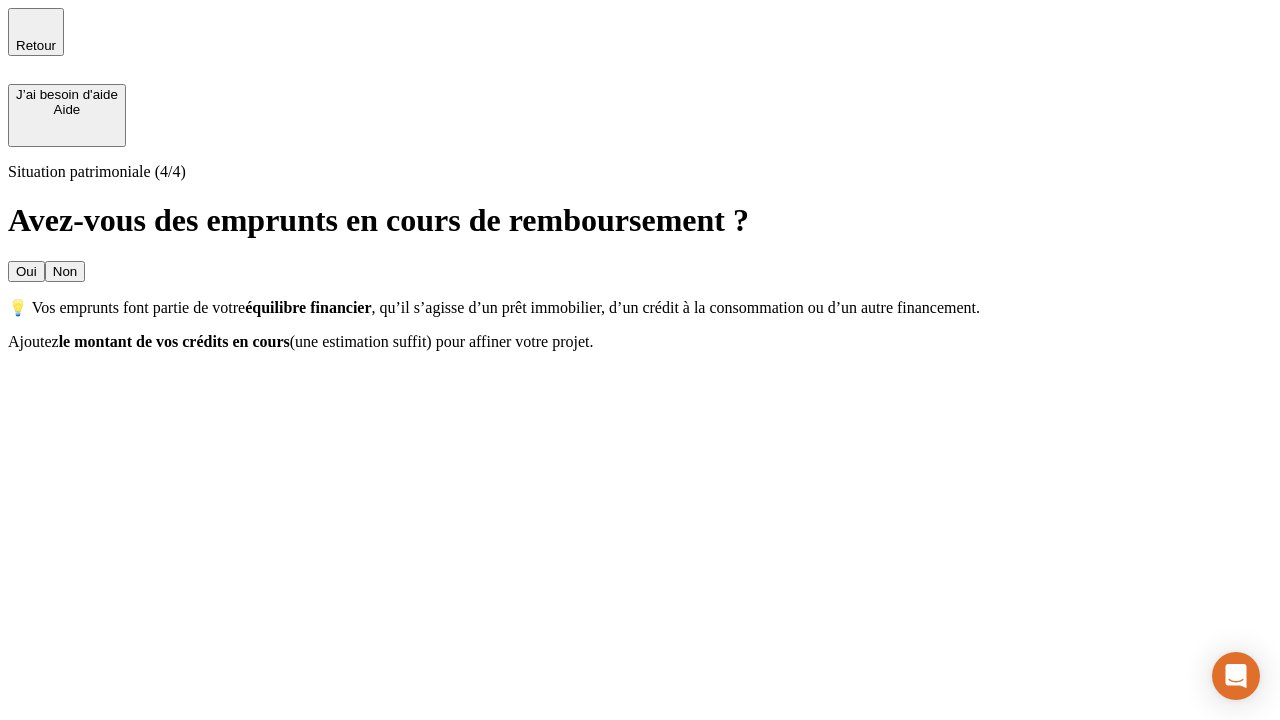 click on "Non" at bounding box center [65, 271] 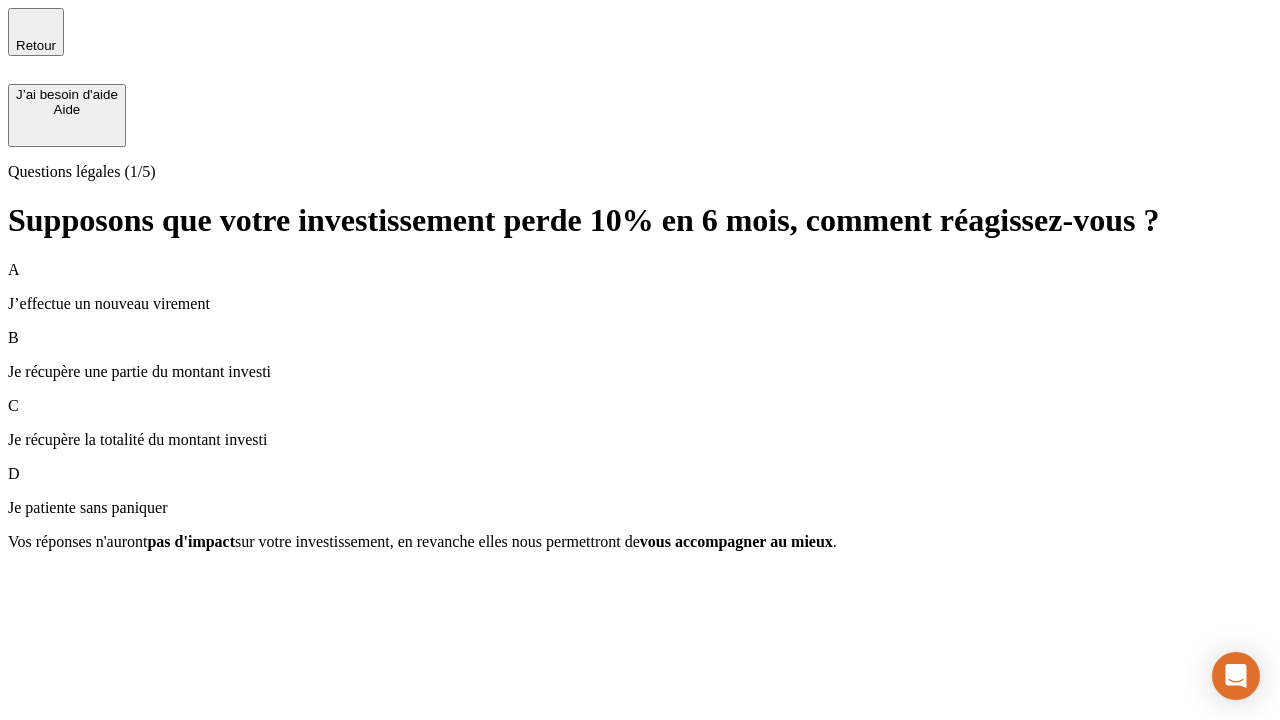 click on "A J’effectue un nouveau virement" at bounding box center (640, 287) 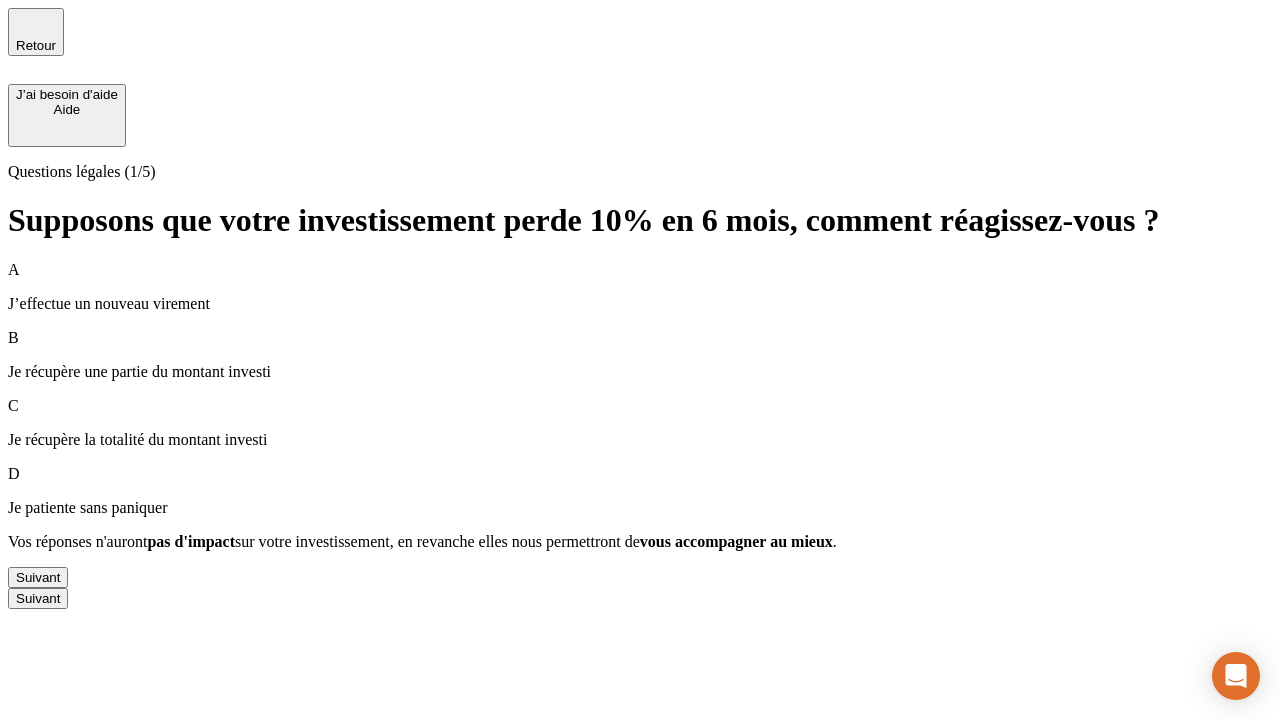 click on "Suivant" at bounding box center (38, 577) 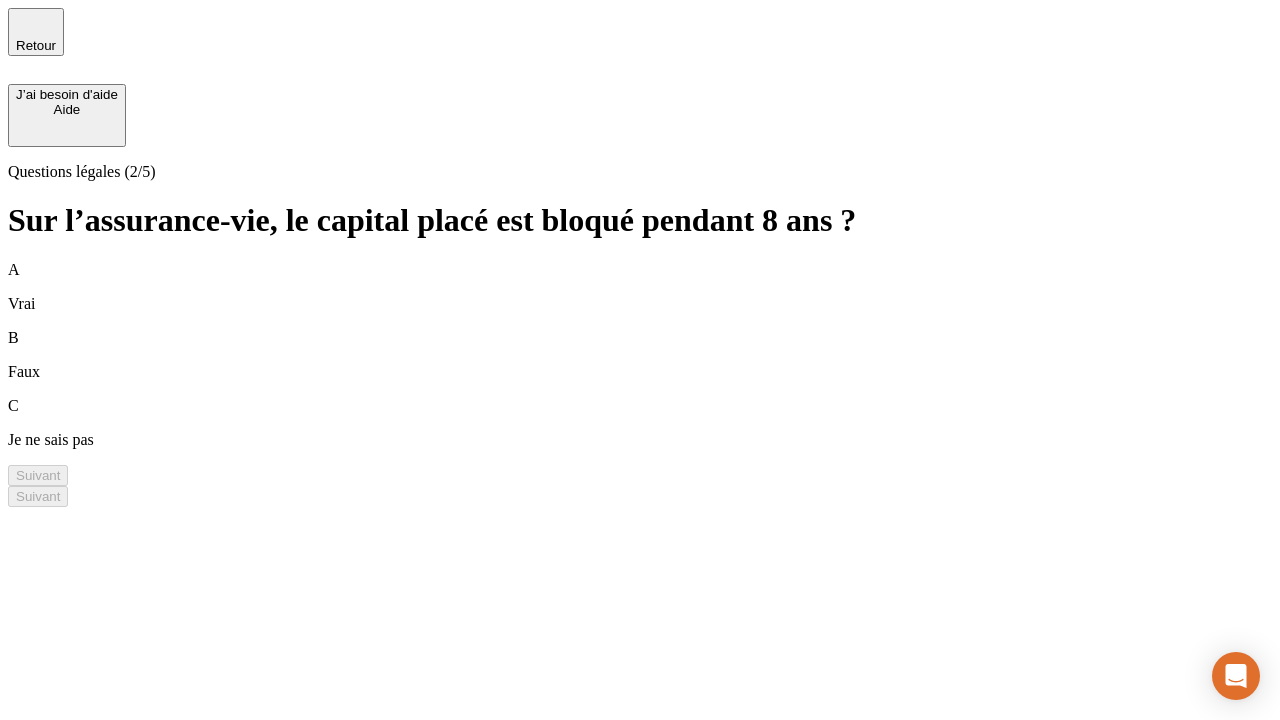 click on "A Vrai" at bounding box center (640, 287) 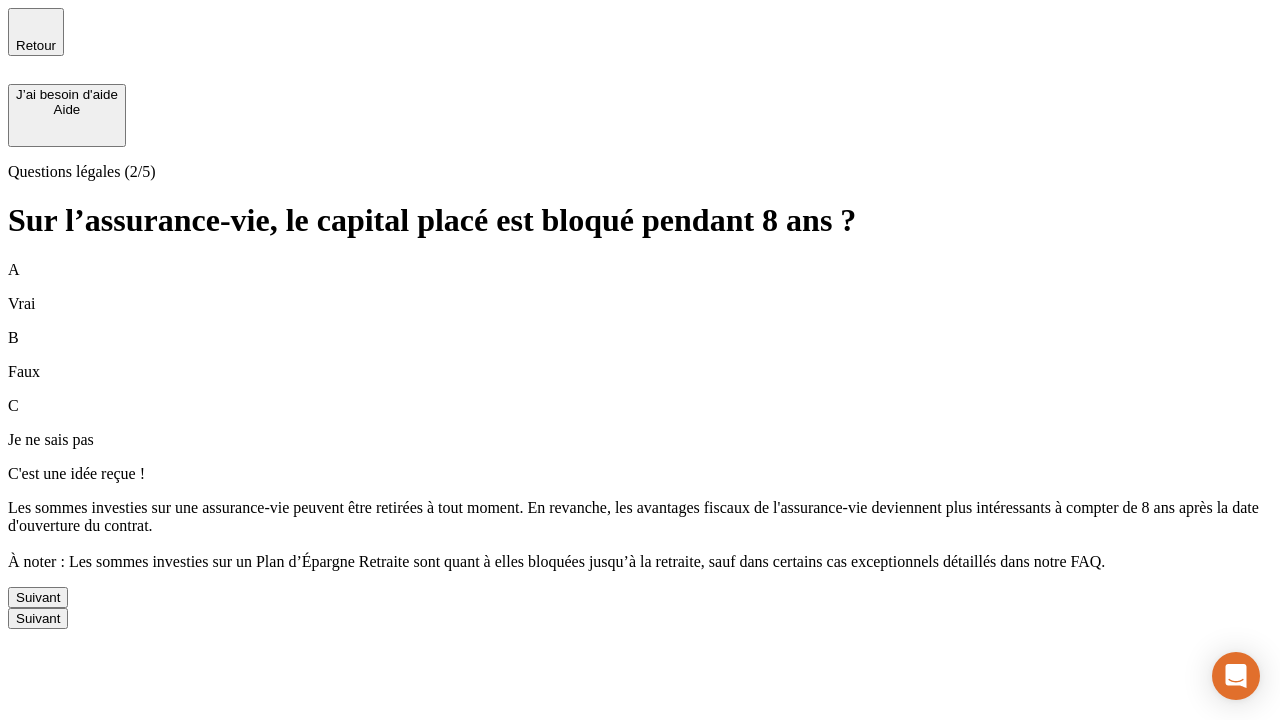 click on "Suivant" at bounding box center (38, 597) 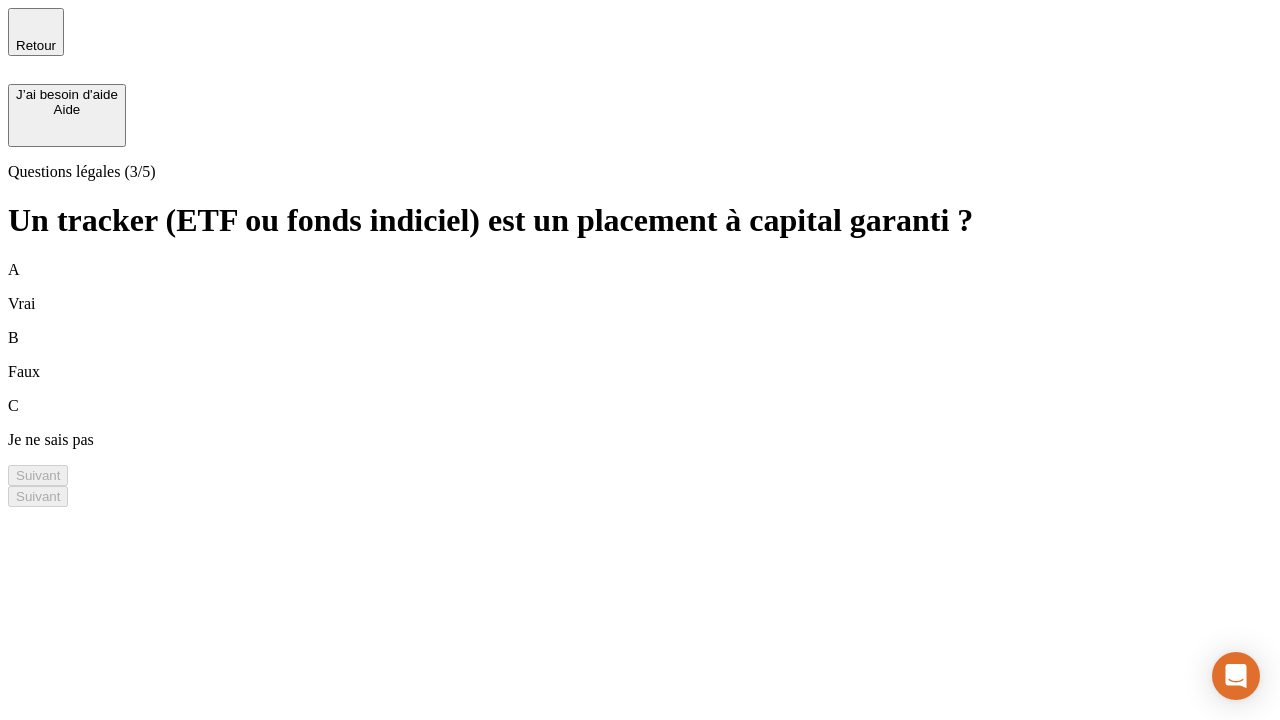 click on "A Vrai" at bounding box center (640, 287) 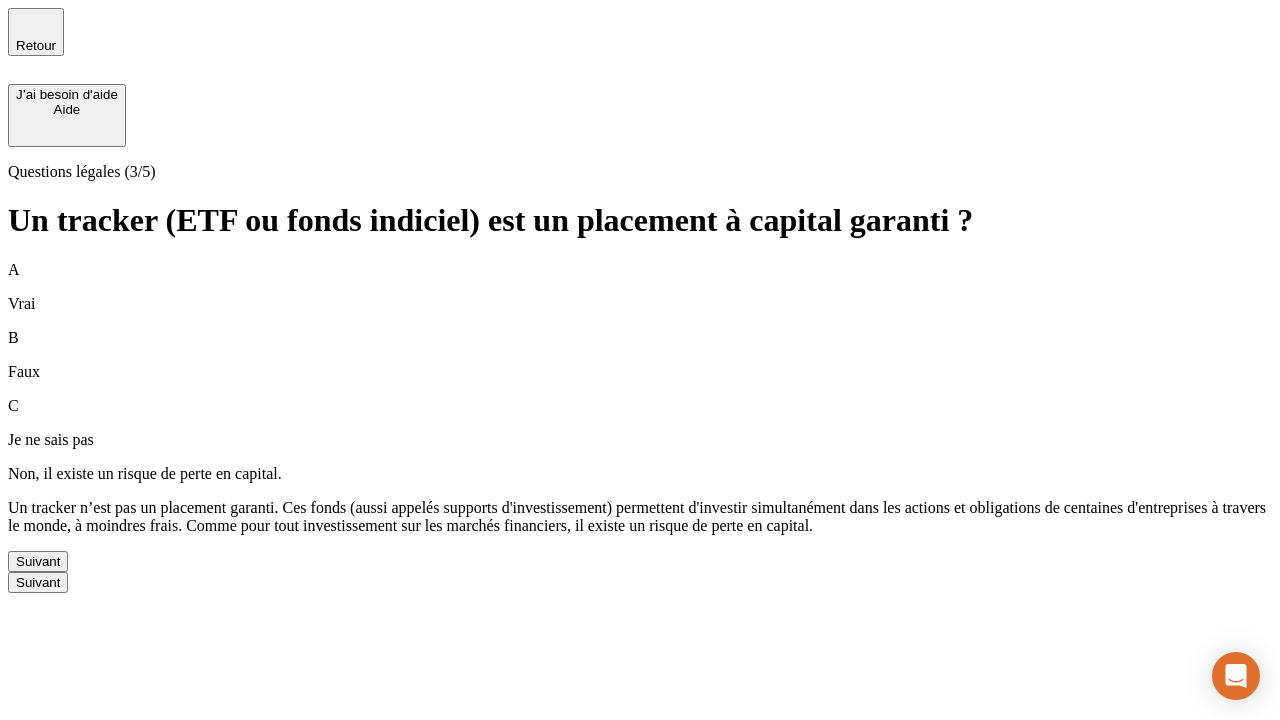 click on "Suivant" at bounding box center (38, 561) 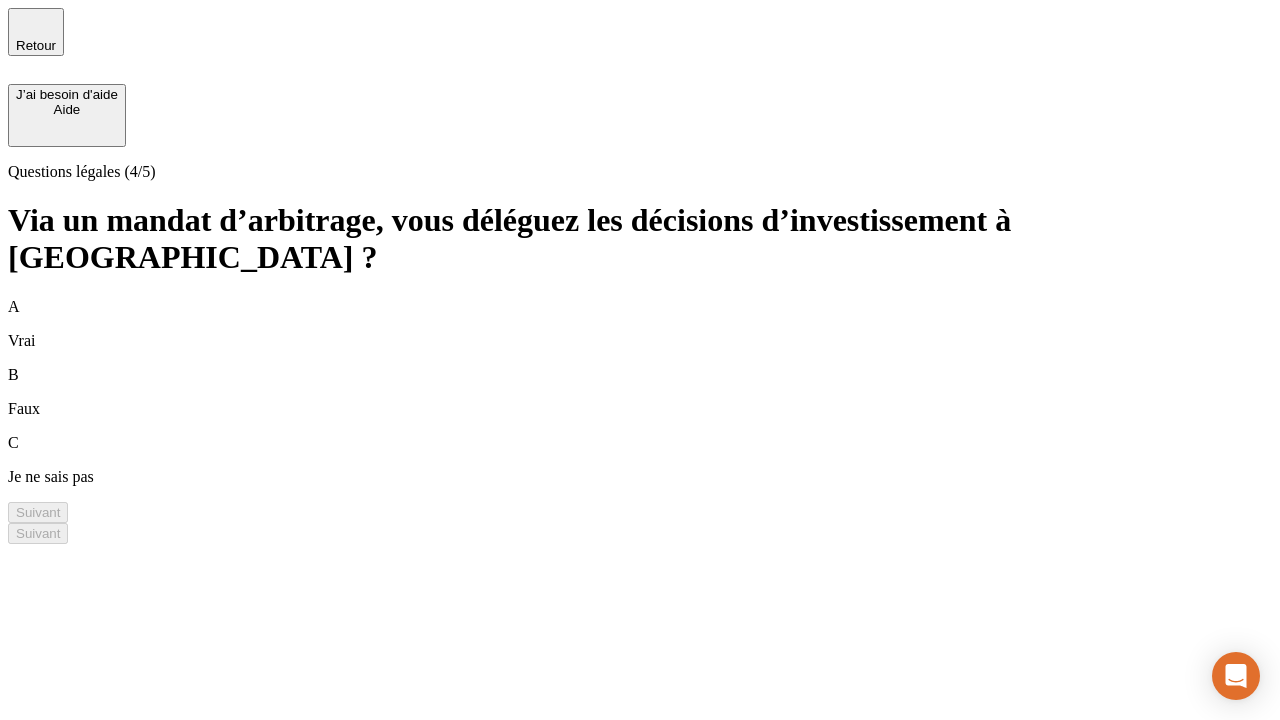 click on "A Vrai" at bounding box center (640, 324) 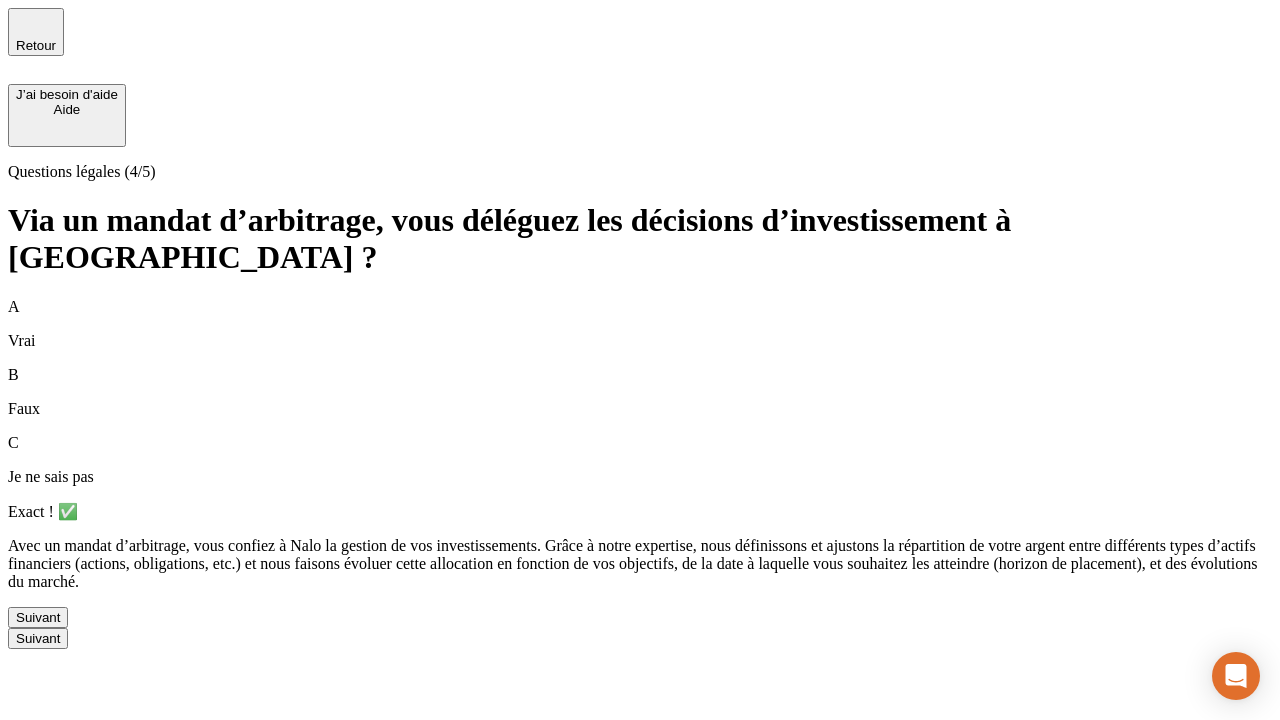 click on "Suivant" at bounding box center (38, 617) 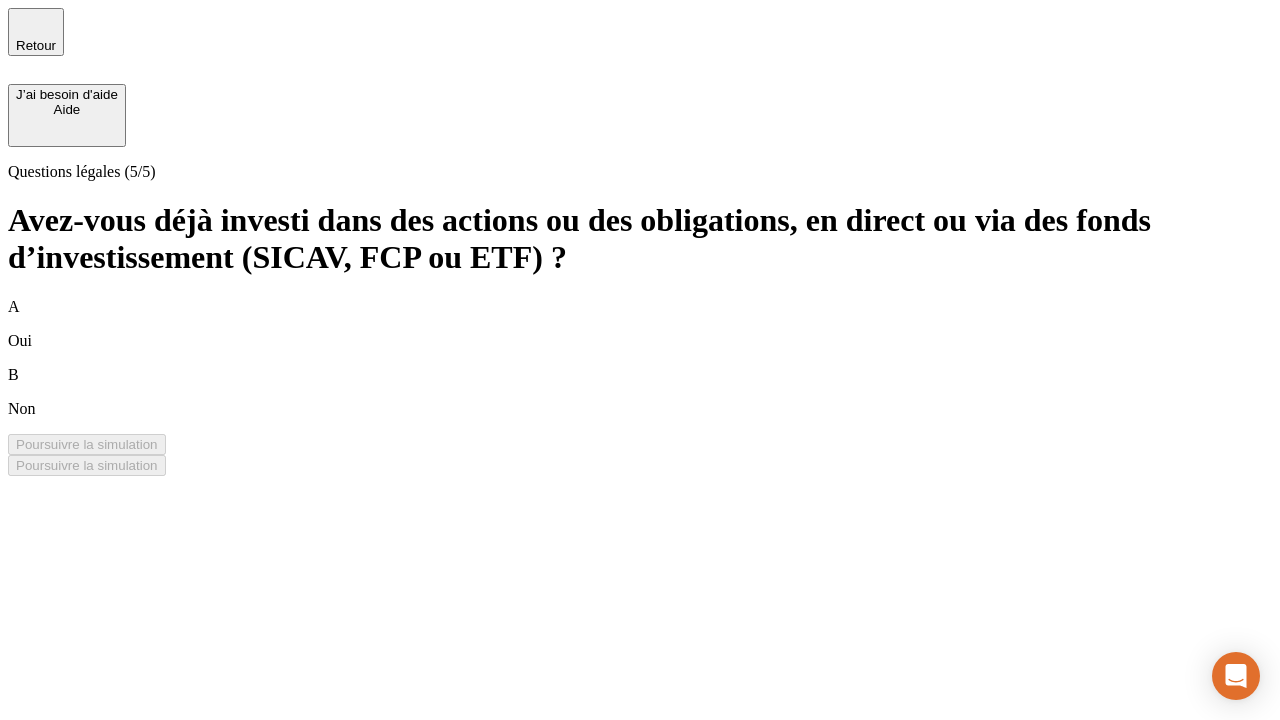 click on "B Non" at bounding box center [640, 392] 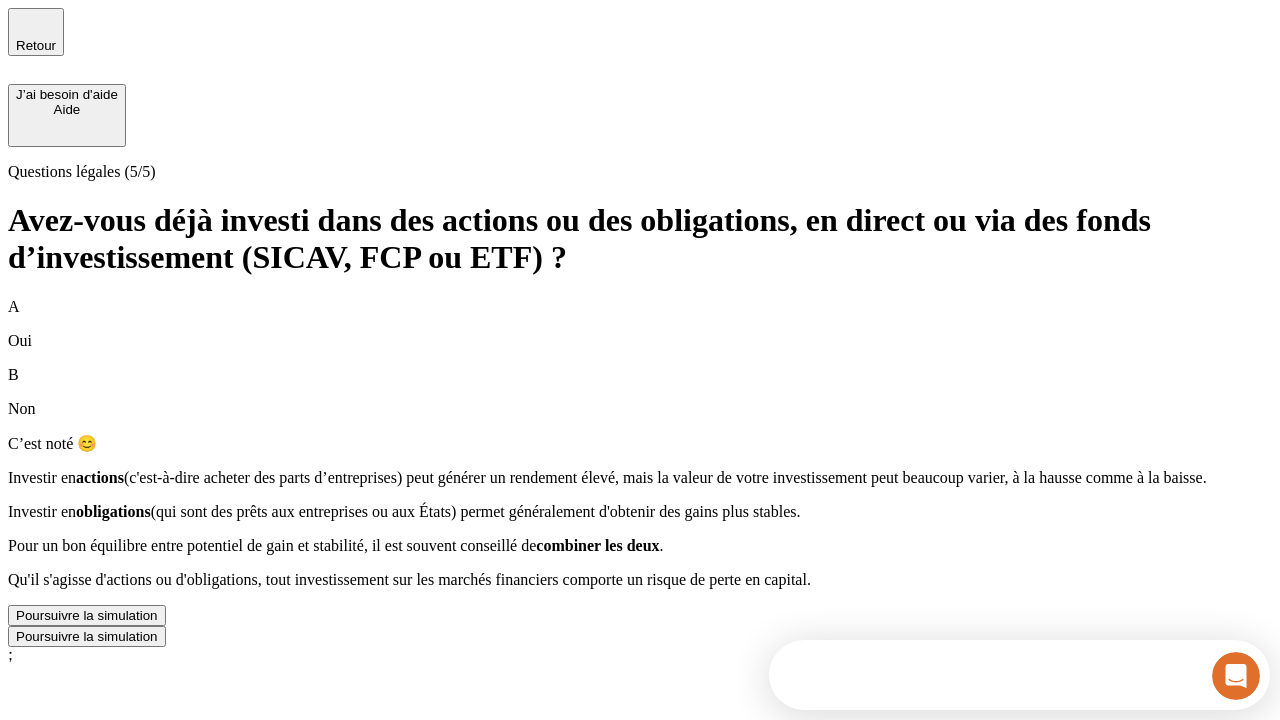 click on "Poursuivre la simulation" at bounding box center (87, 615) 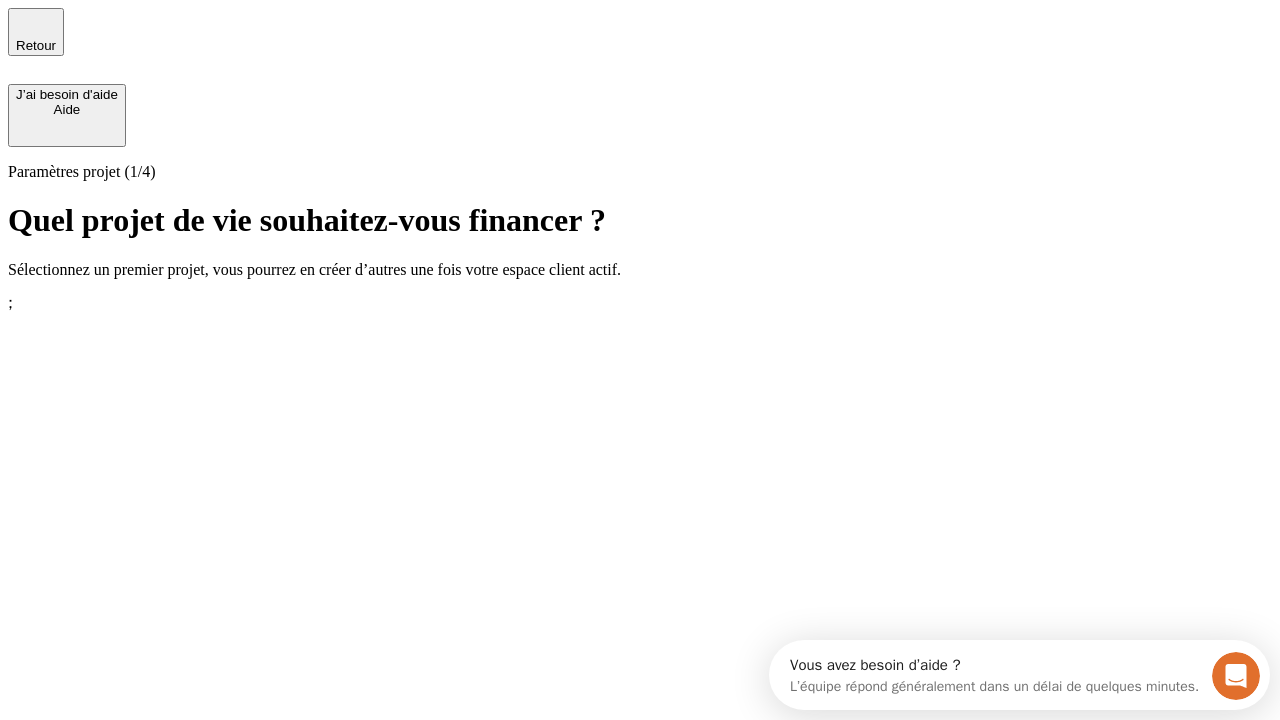 scroll, scrollTop: 0, scrollLeft: 0, axis: both 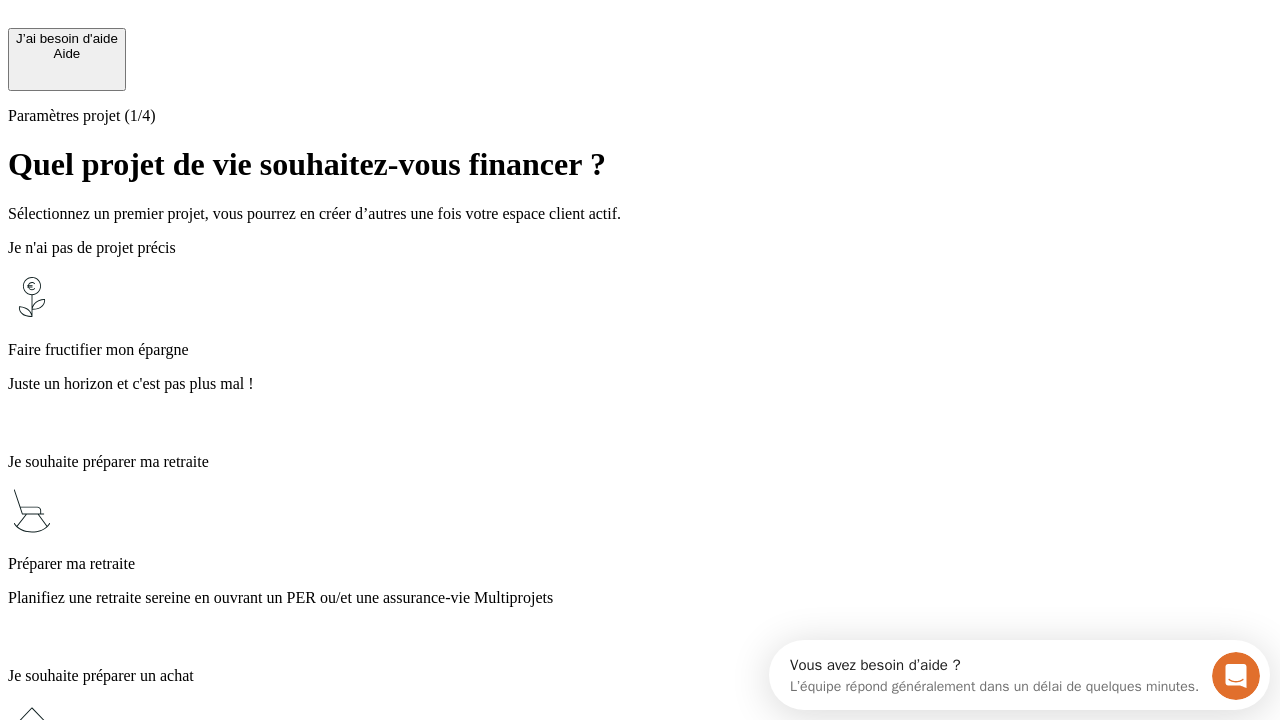 click on "Planifiez une retraite sereine en ouvrant un PER ou/et une assurance-vie Multiprojets" at bounding box center [640, 598] 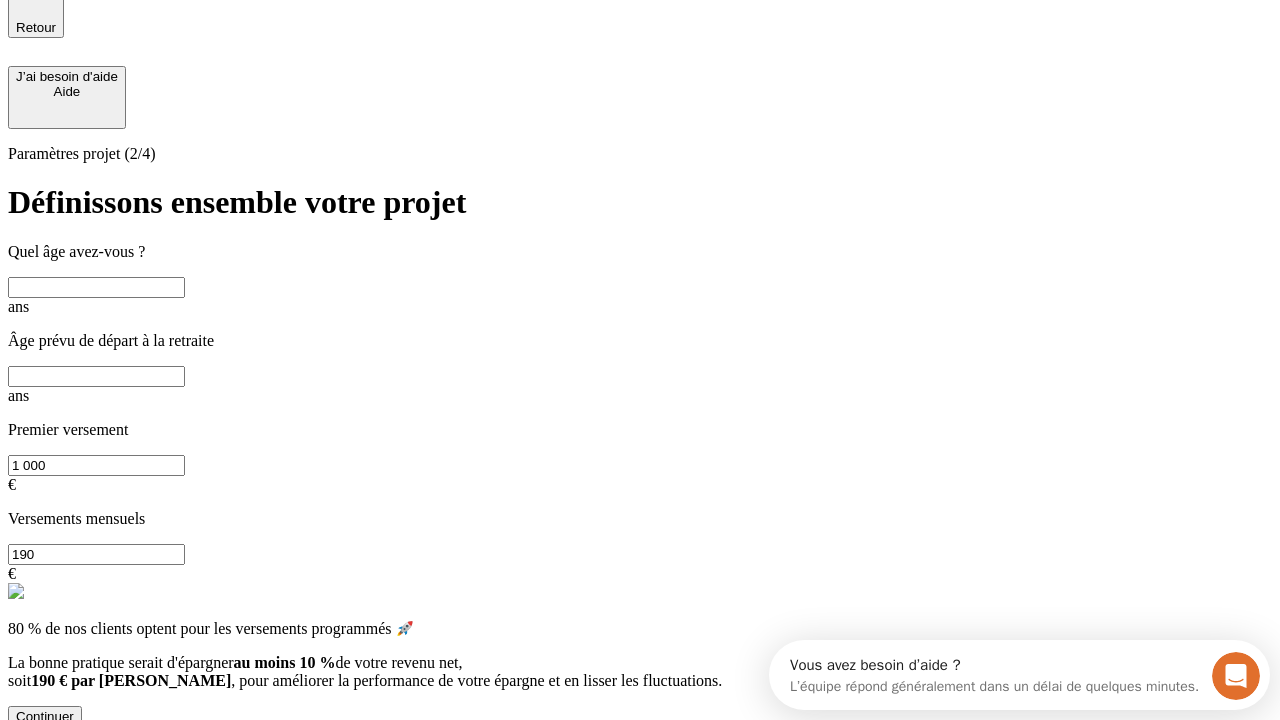 click at bounding box center [96, 287] 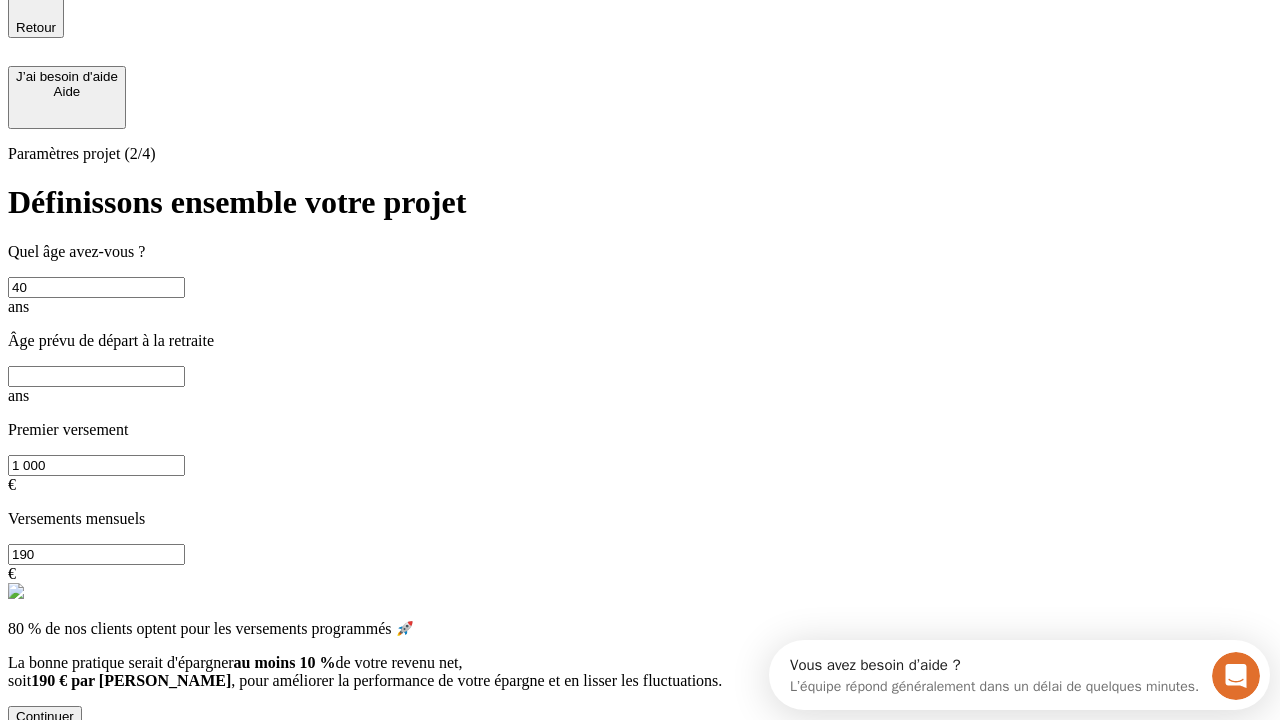 type on "40" 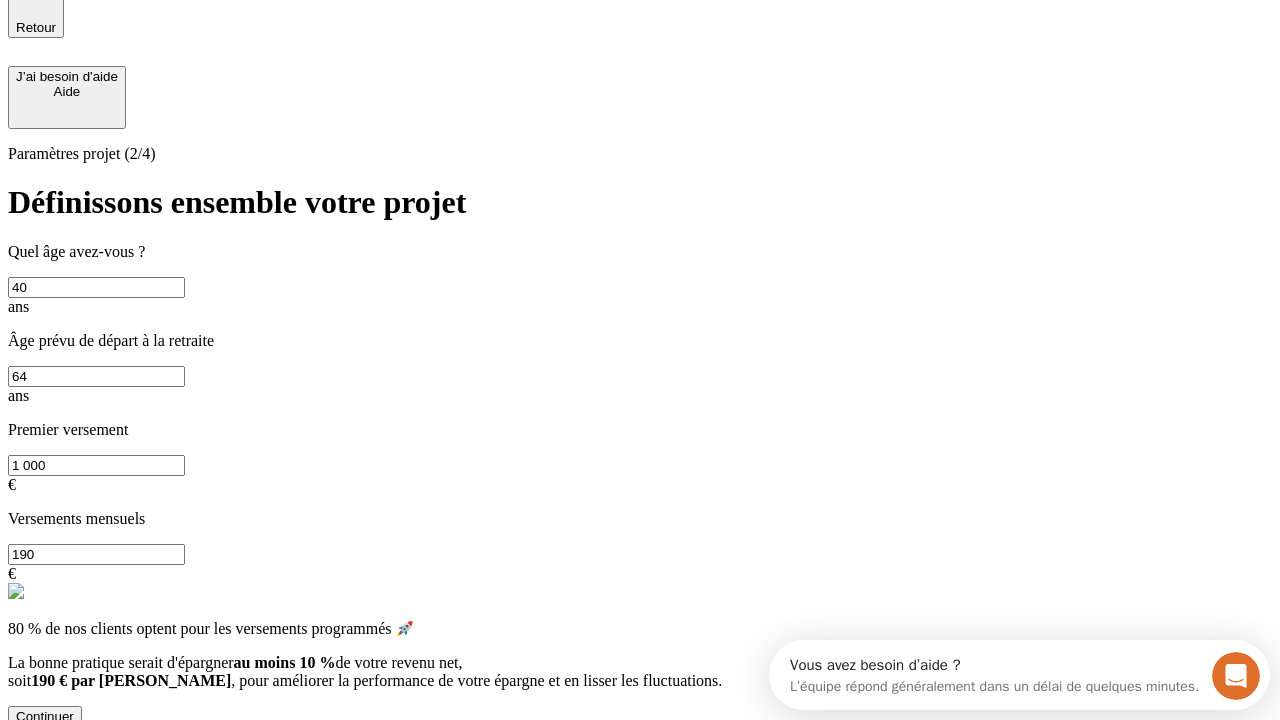 type on "64" 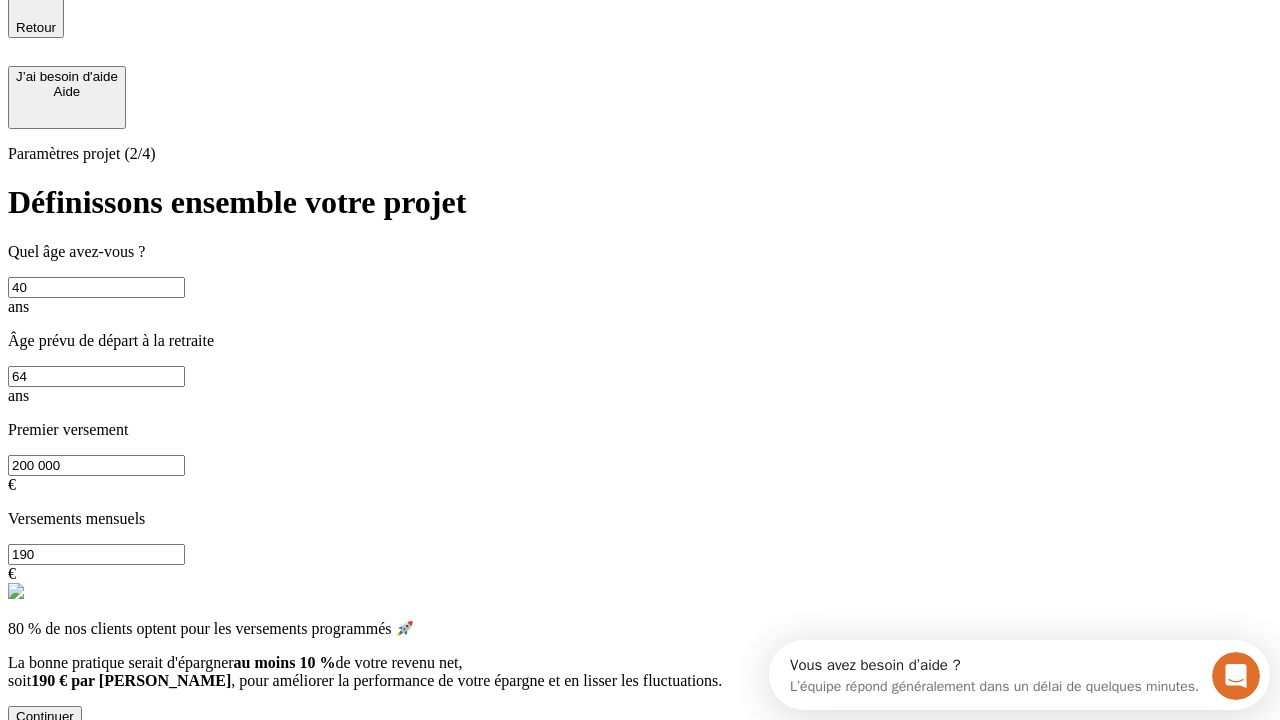 type on "200 000" 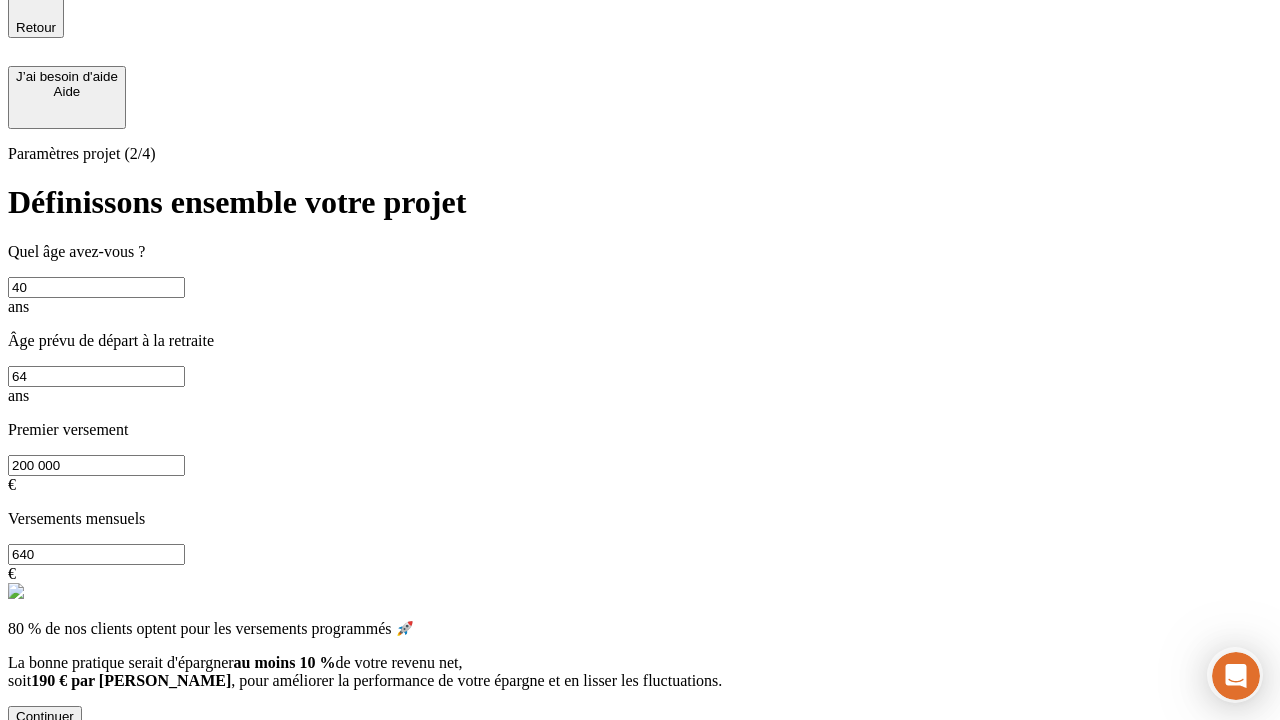 type on "640" 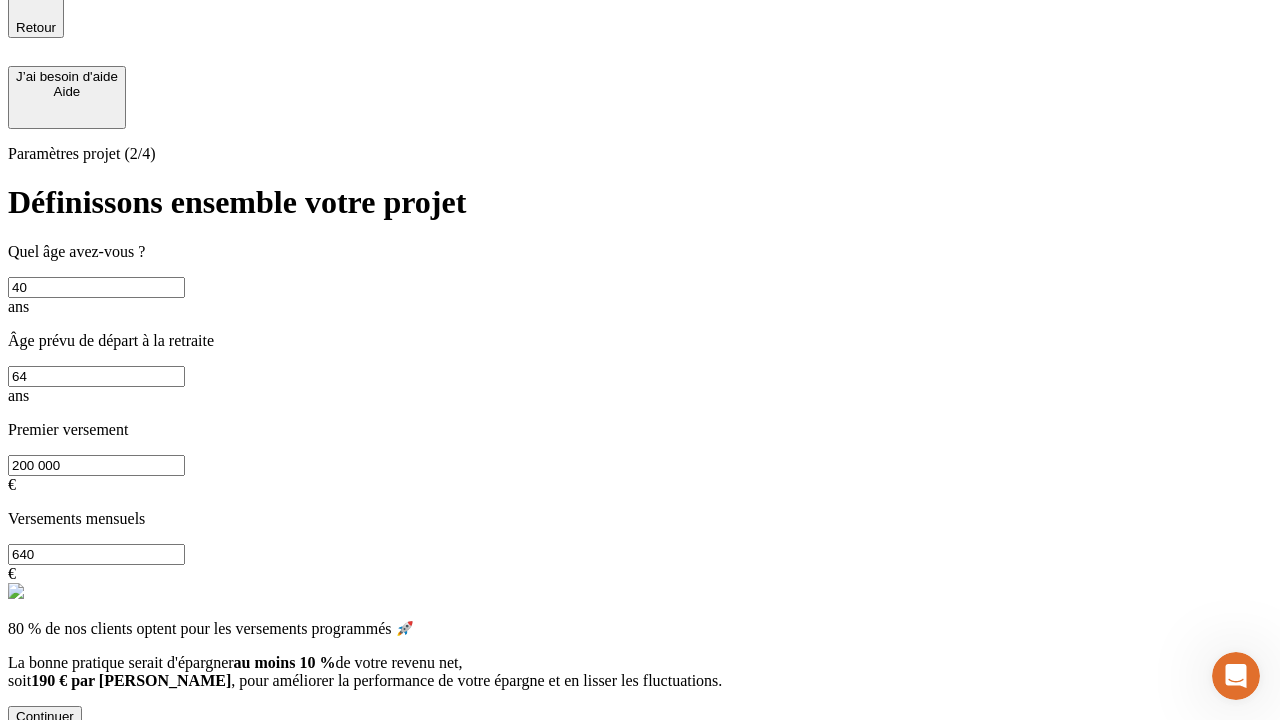 scroll, scrollTop: 0, scrollLeft: 0, axis: both 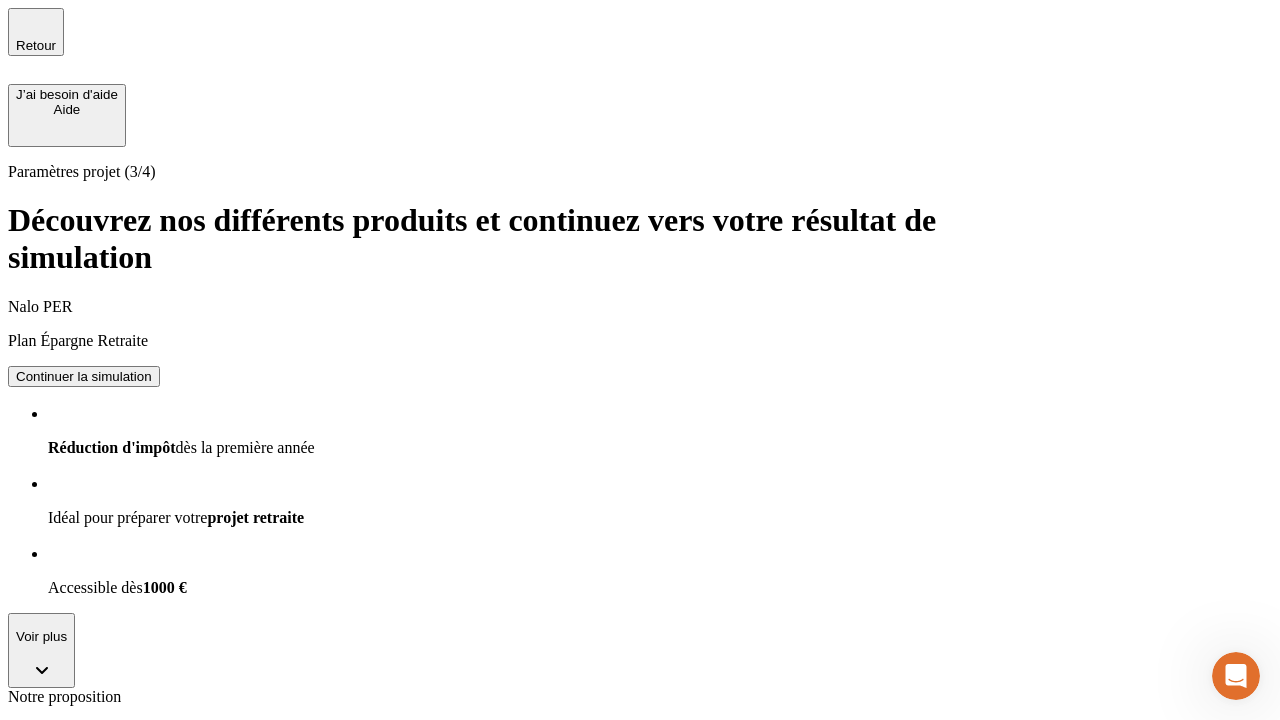 click on "Continuer la simulation" at bounding box center [84, 800] 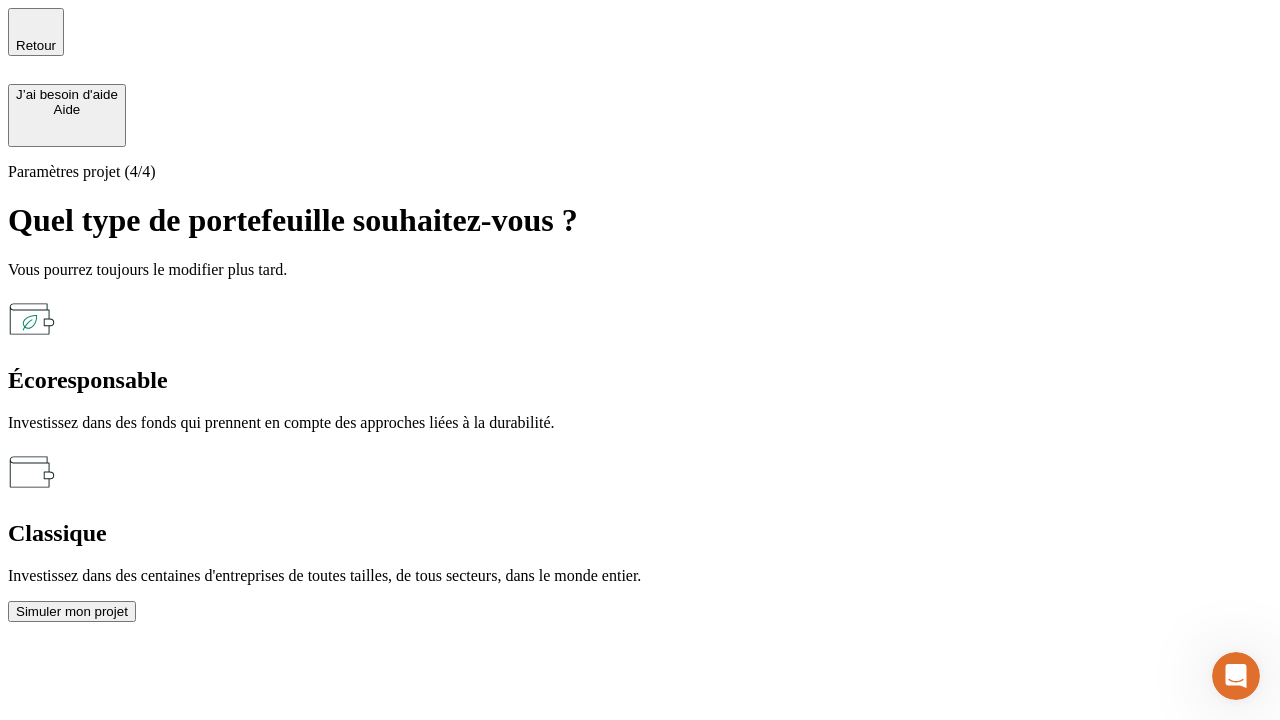 click on "Écoresponsable" at bounding box center [640, 380] 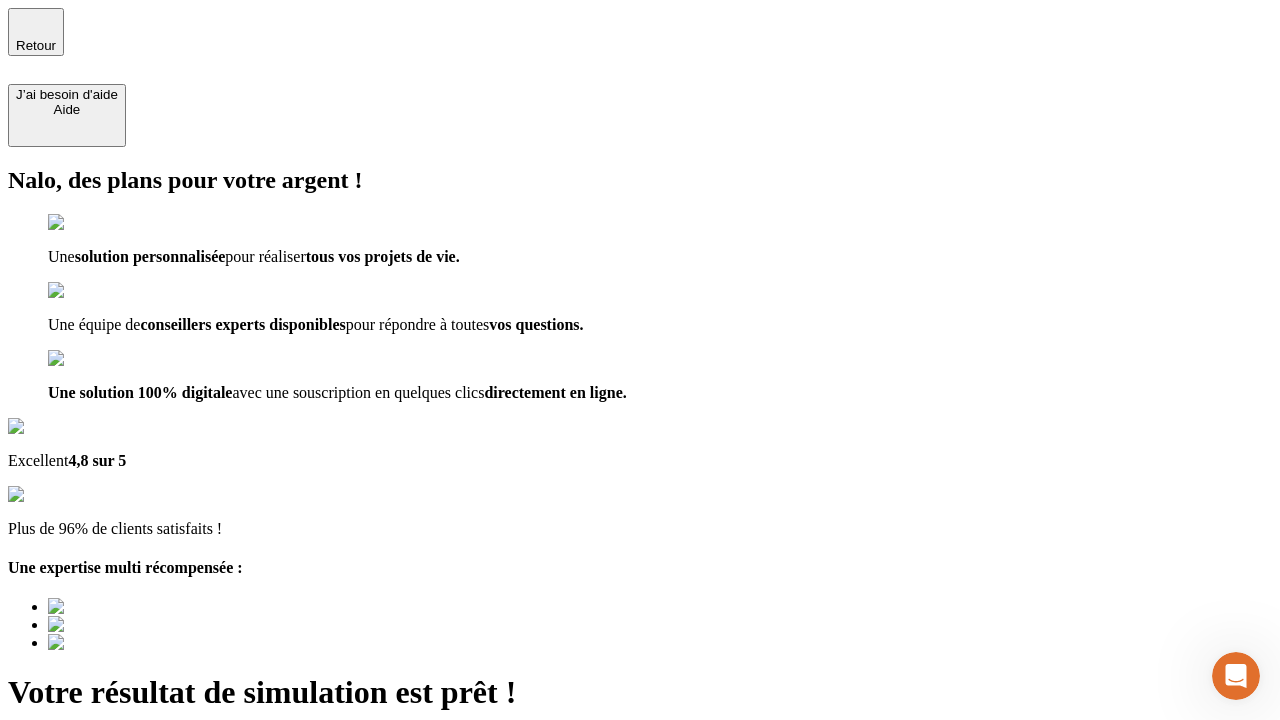click on "Découvrir ma simulation" at bounding box center [87, 797] 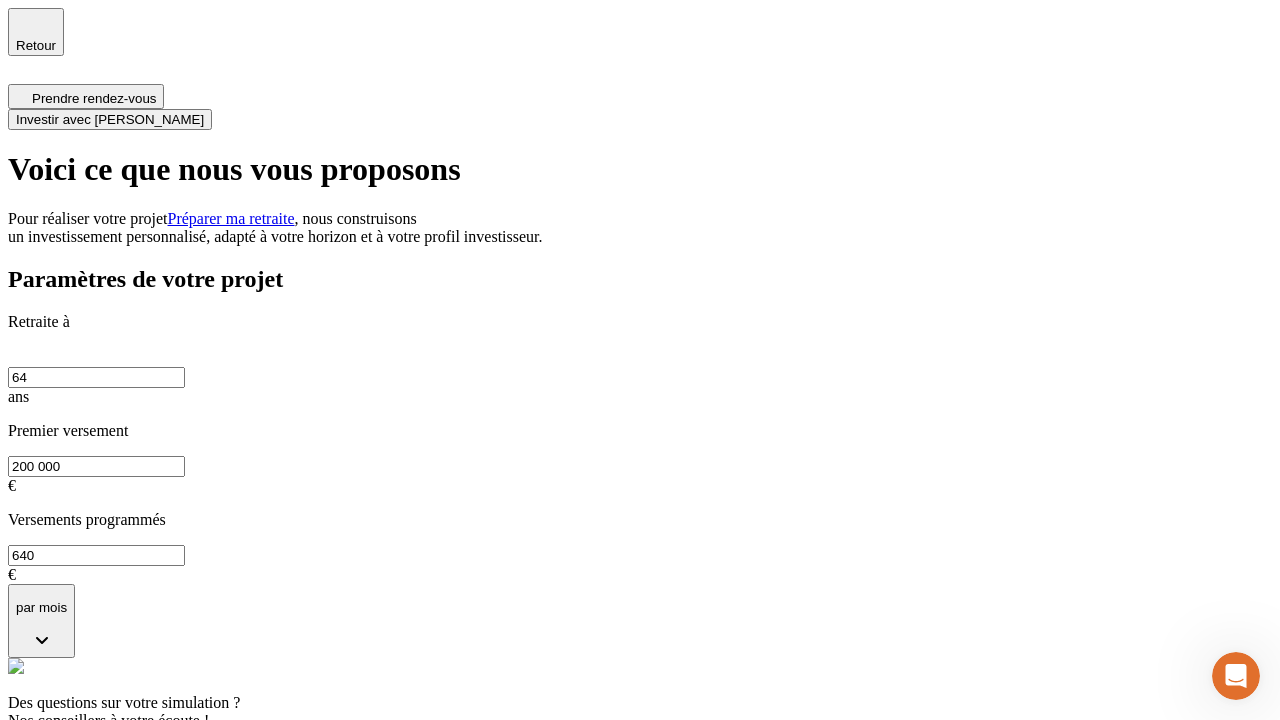 click on "Investir avec [PERSON_NAME]" at bounding box center (110, 119) 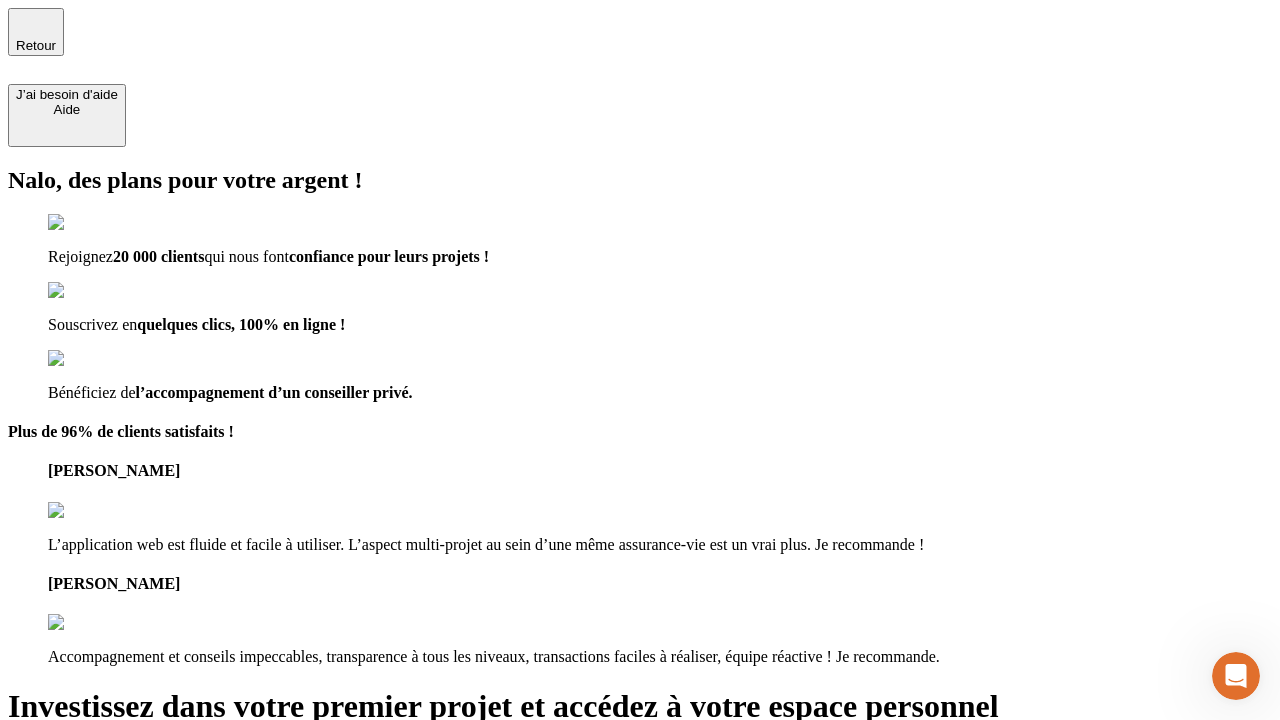 type on "[EMAIL_ADDRESS][DOMAIN_NAME]" 